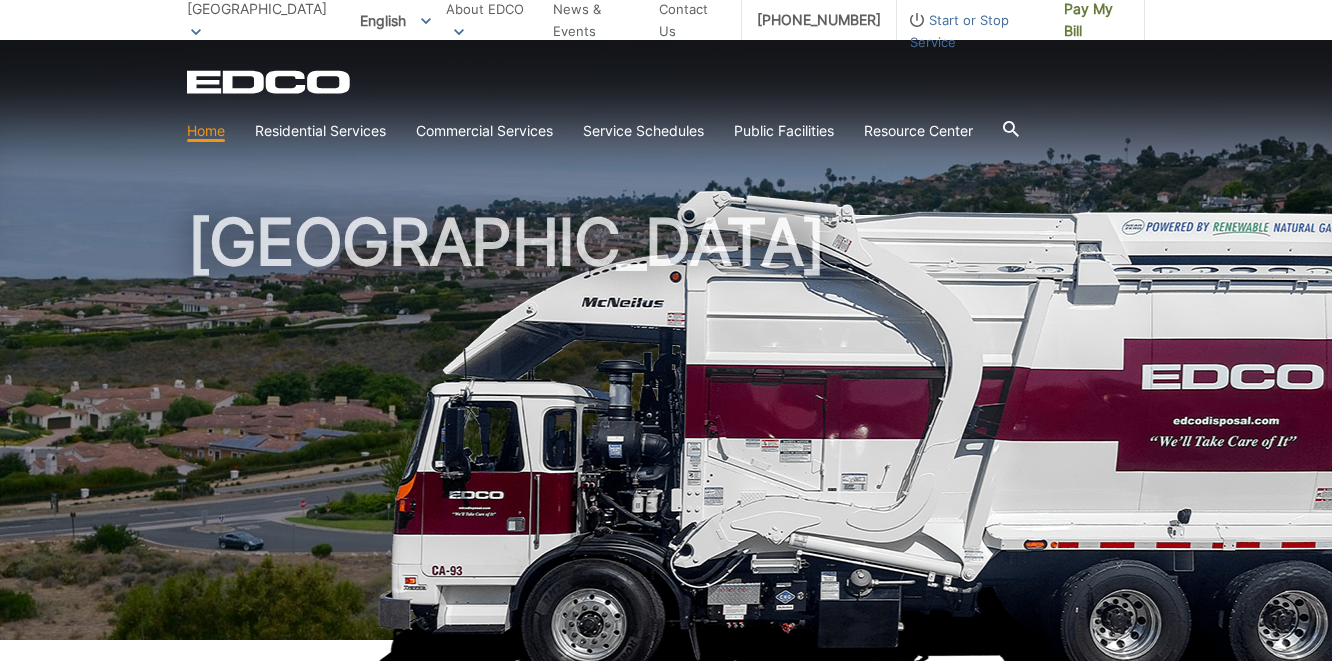 scroll, scrollTop: 0, scrollLeft: 0, axis: both 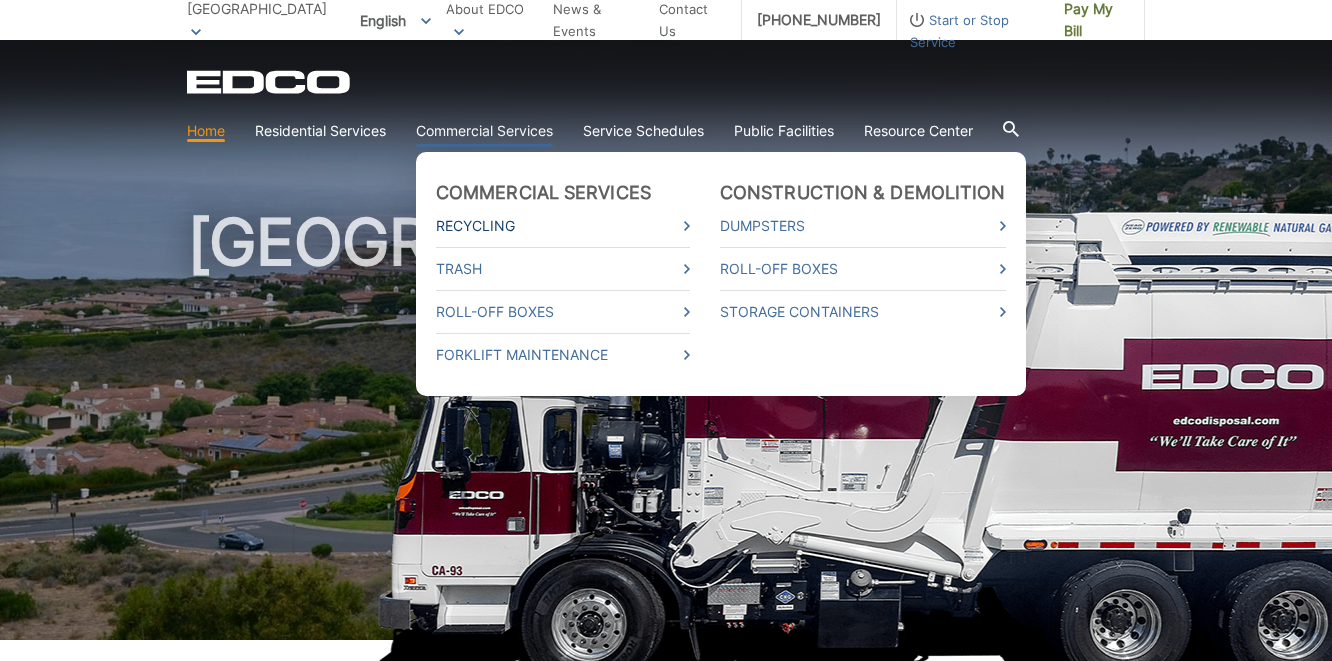 click on "Recycling" at bounding box center (563, 226) 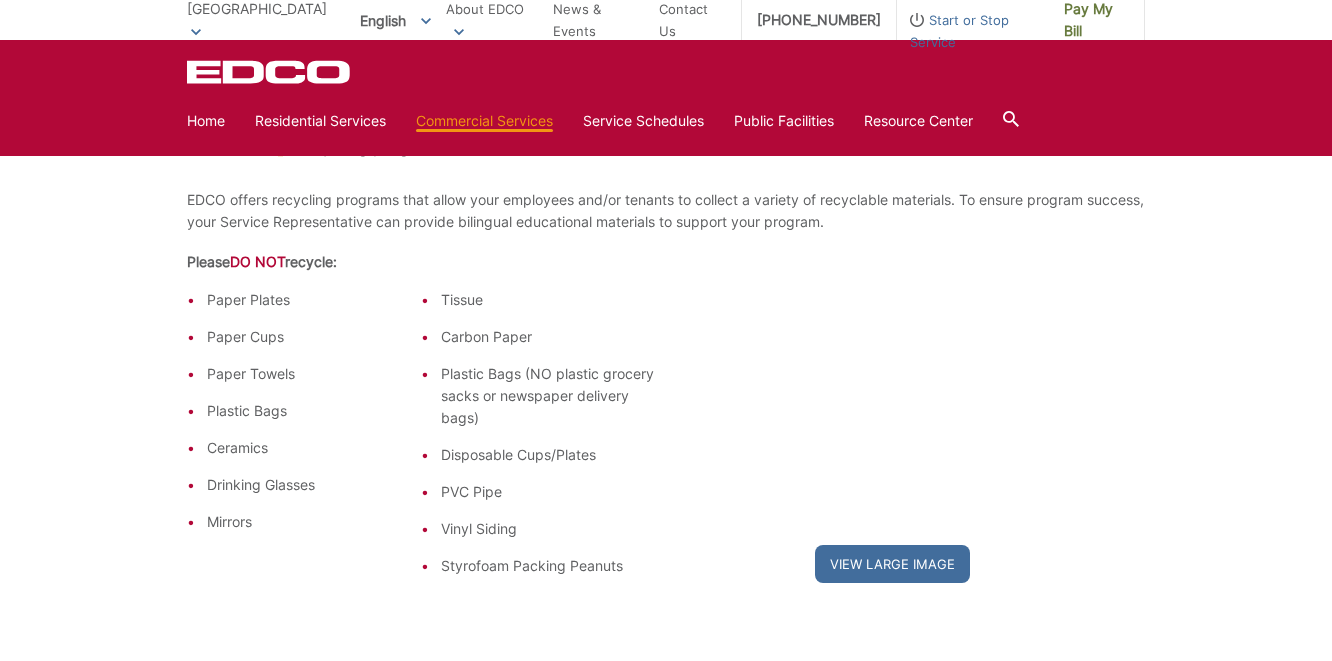 scroll, scrollTop: 0, scrollLeft: 0, axis: both 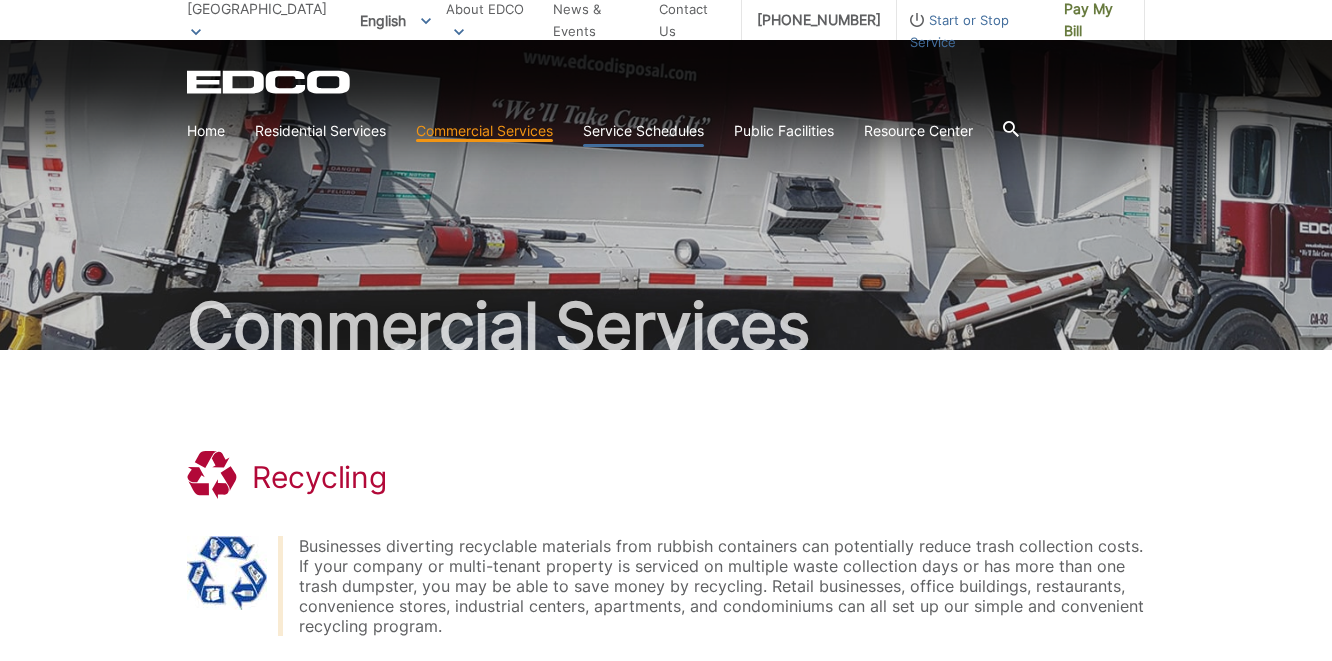 click on "Service Schedules" at bounding box center (643, 131) 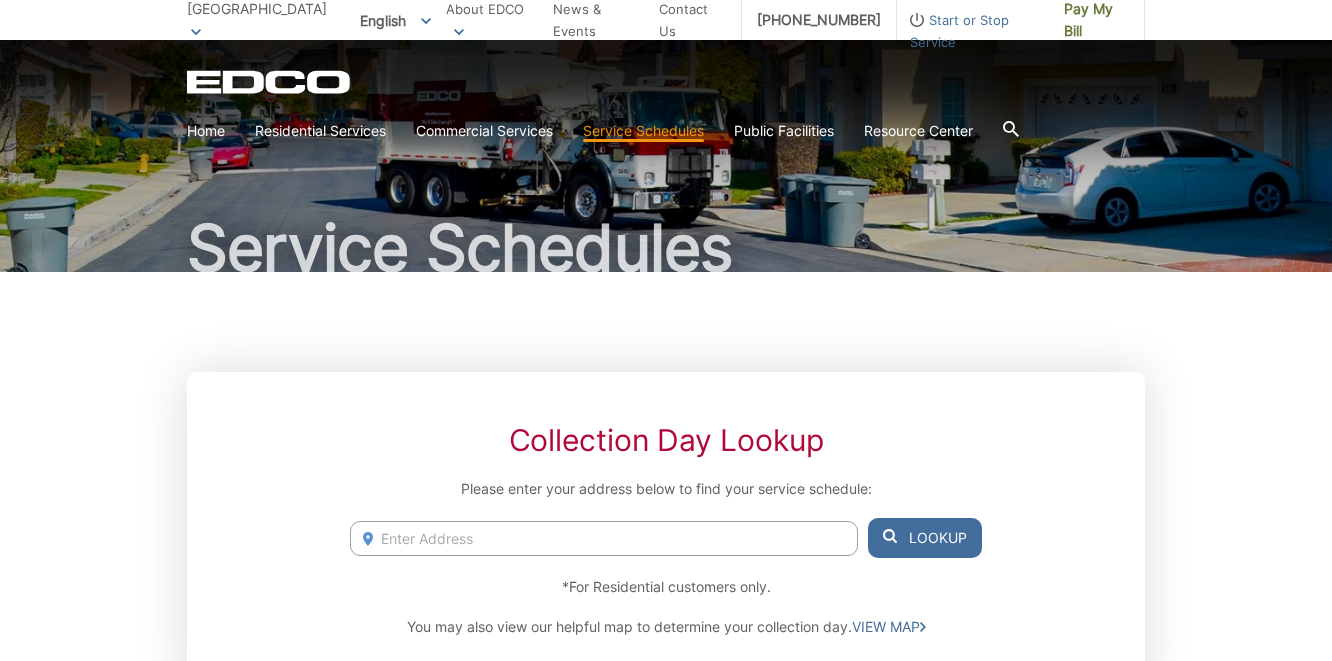 scroll, scrollTop: 0, scrollLeft: 0, axis: both 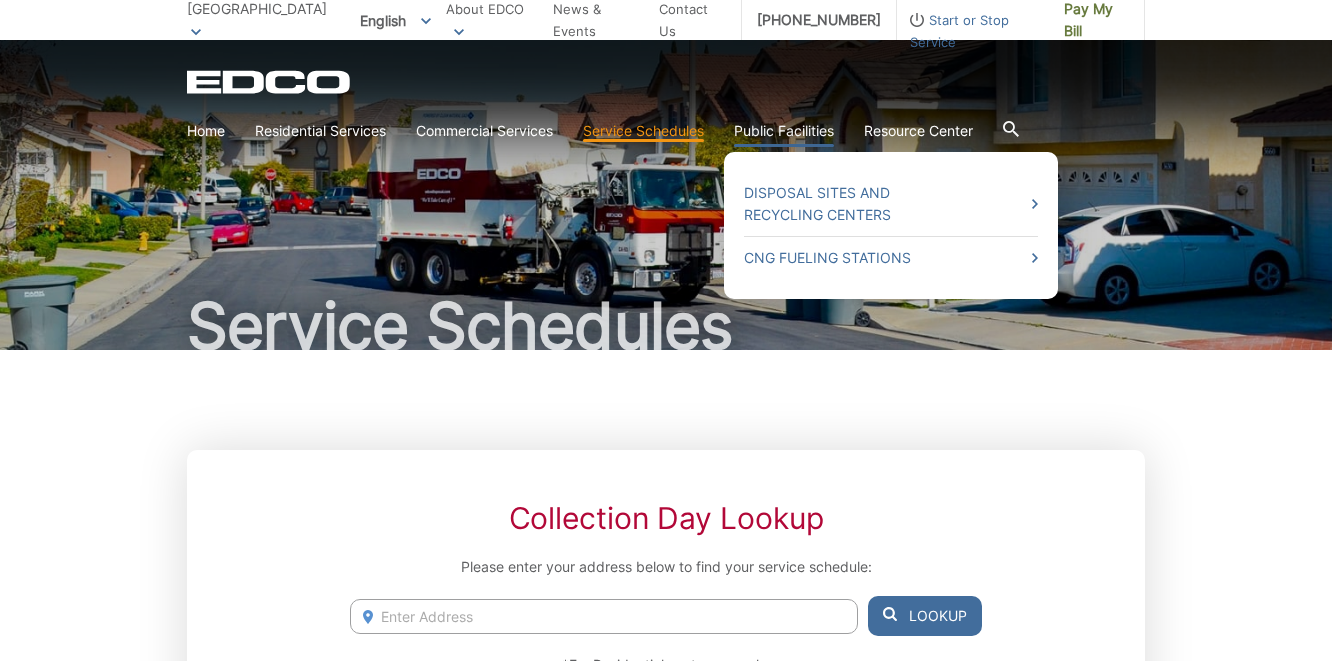 click on "Public Facilities" at bounding box center [784, 131] 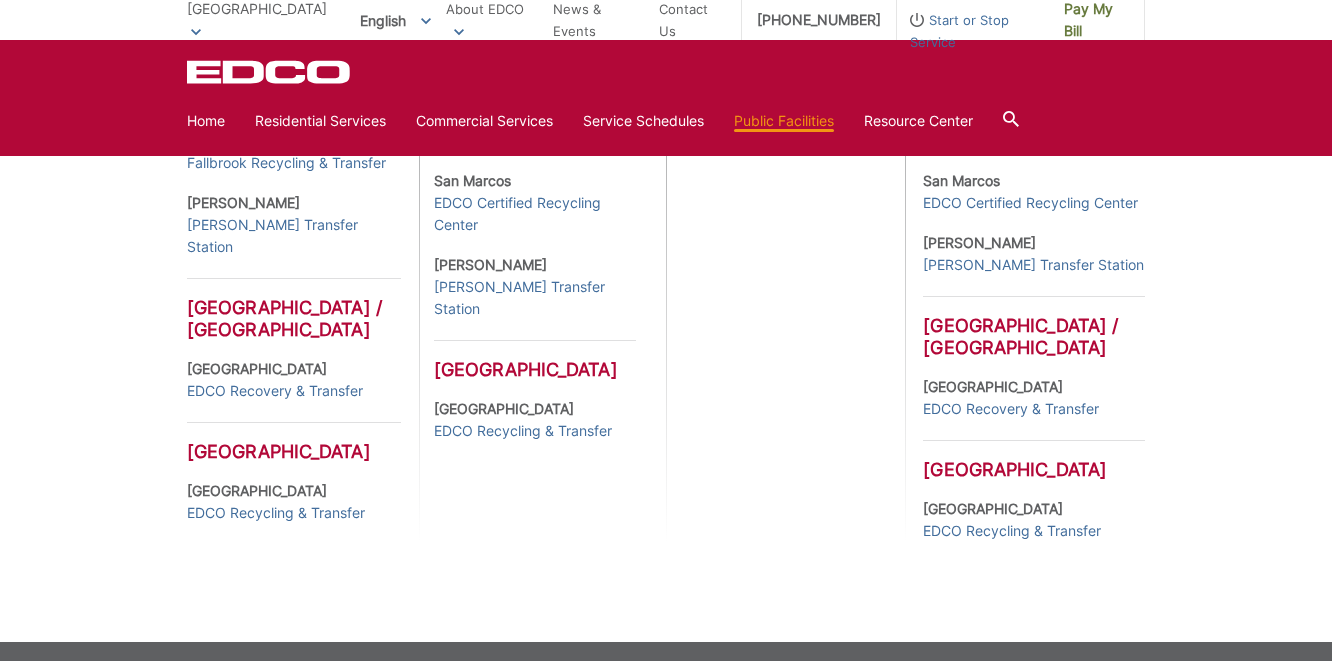 scroll, scrollTop: 912, scrollLeft: 0, axis: vertical 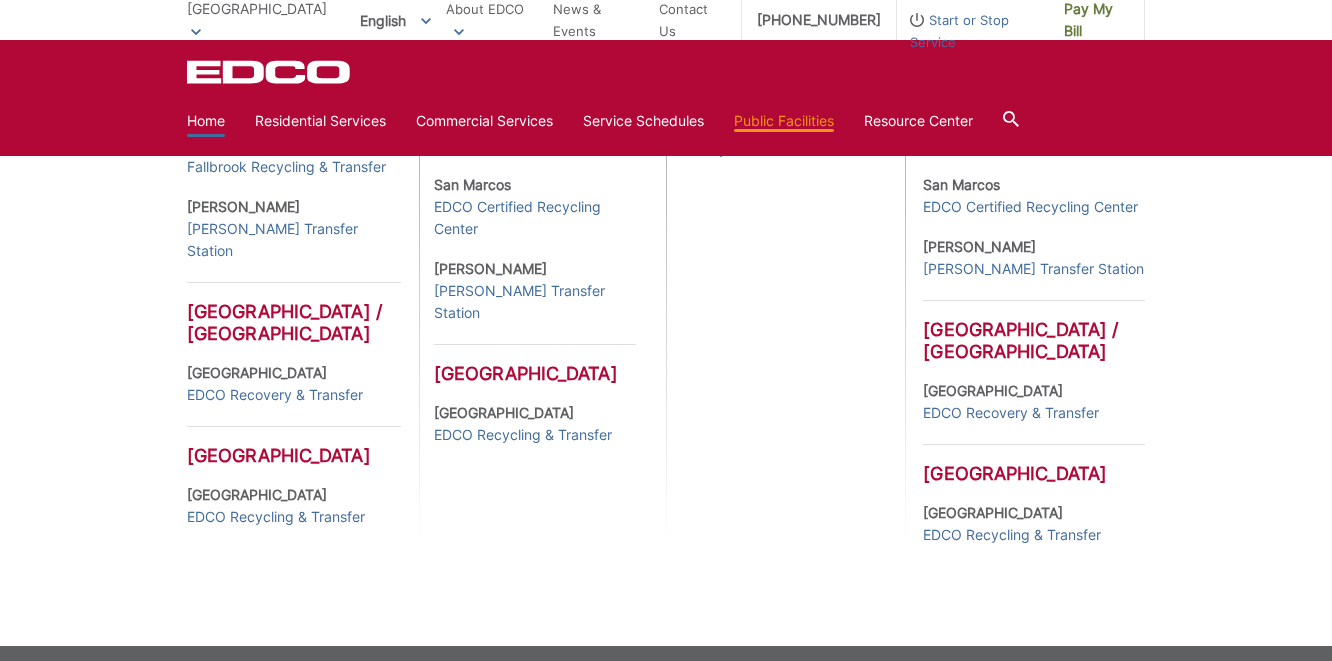 click on "Home" at bounding box center (206, 121) 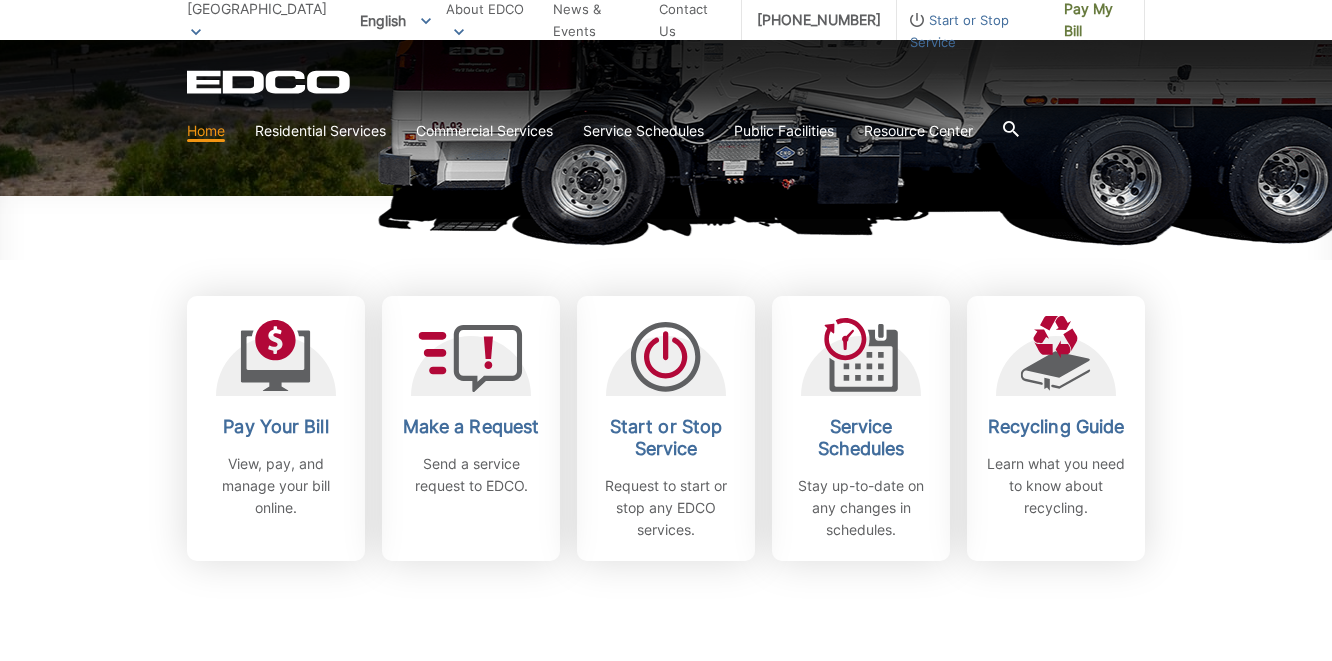 scroll, scrollTop: 529, scrollLeft: 0, axis: vertical 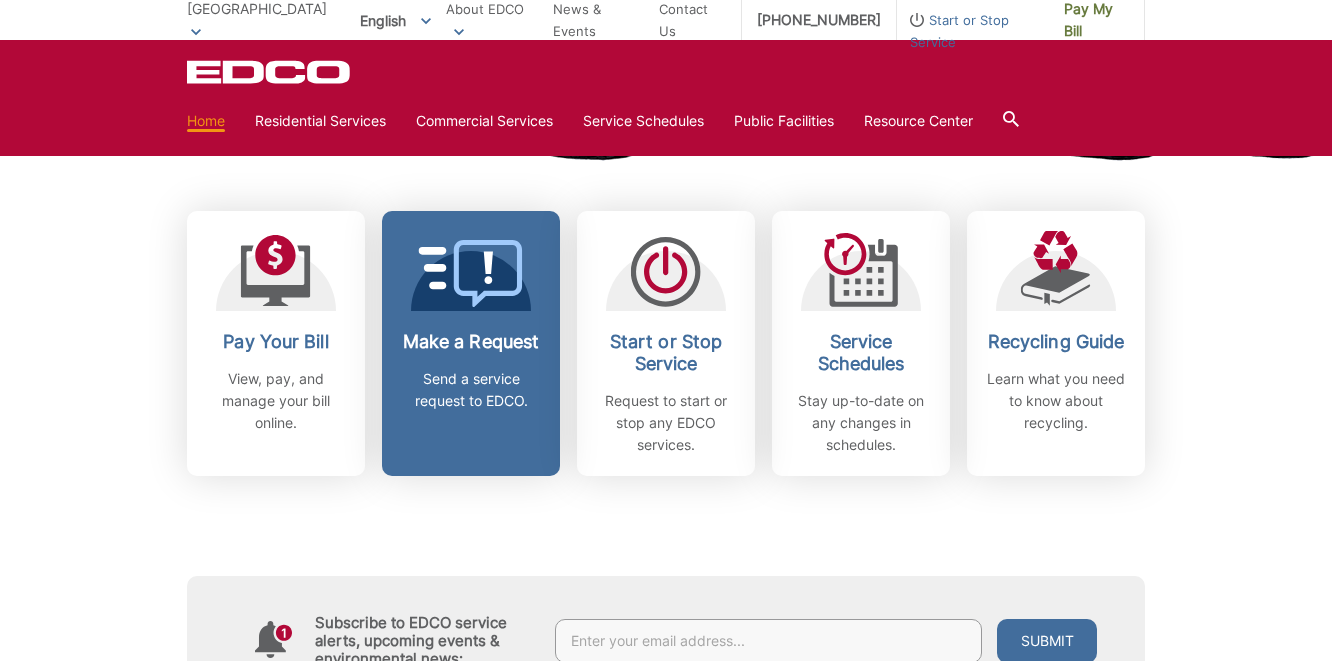 click on "Send a service request to EDCO." at bounding box center (471, 390) 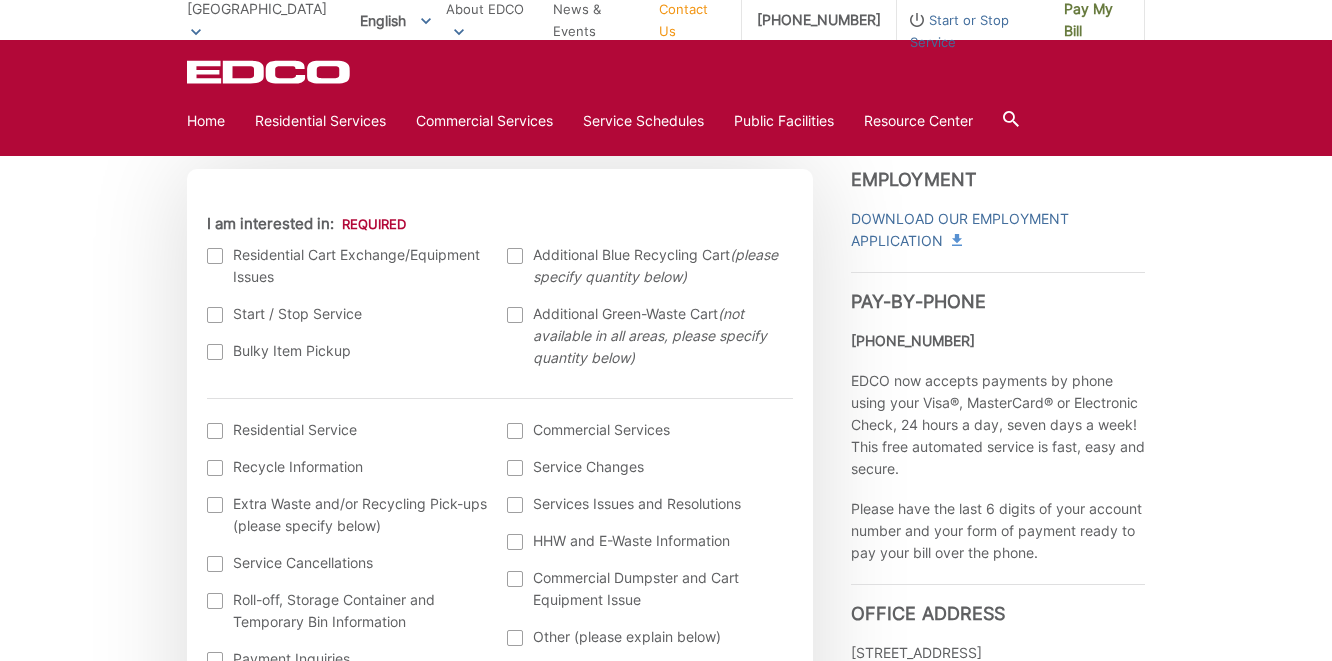 scroll, scrollTop: 596, scrollLeft: 0, axis: vertical 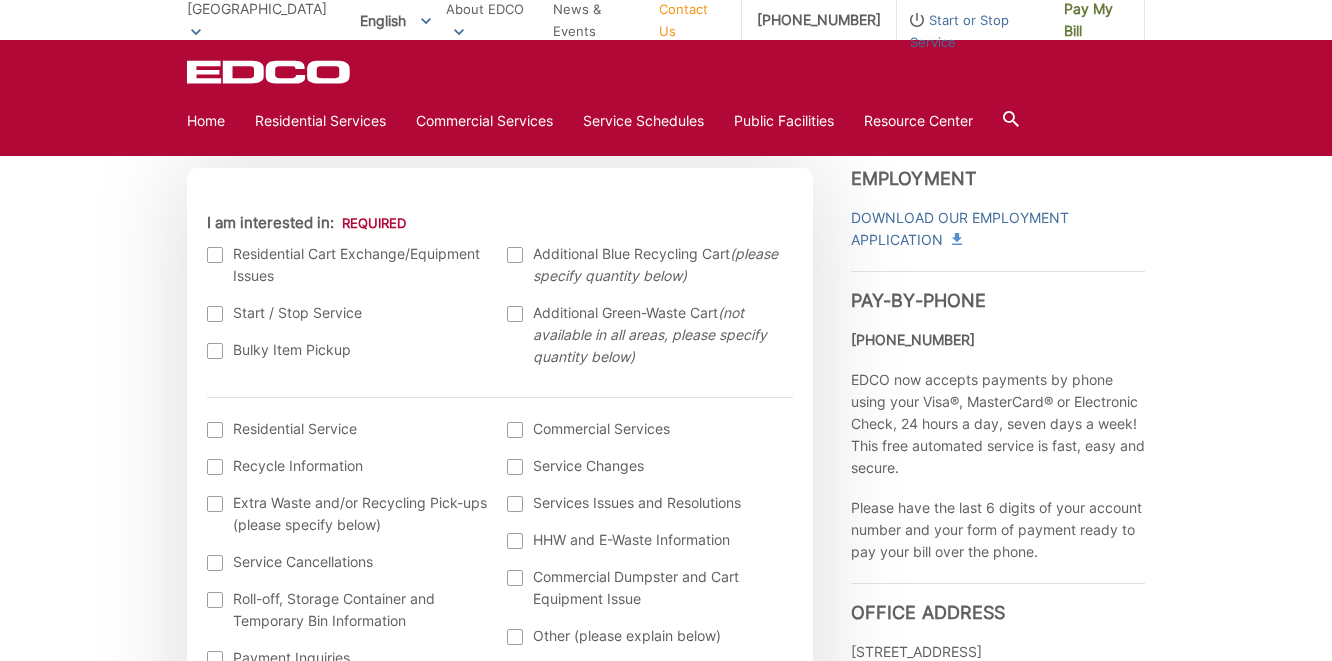 click at bounding box center [515, 255] 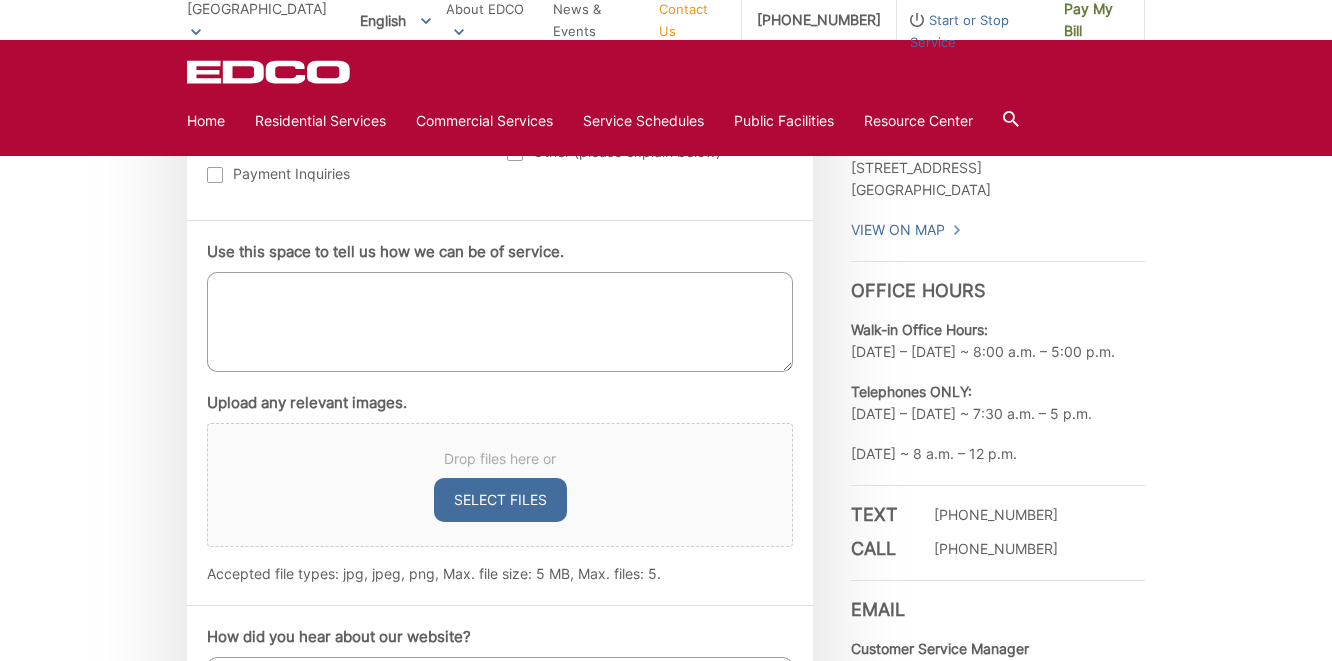 scroll, scrollTop: 1084, scrollLeft: 0, axis: vertical 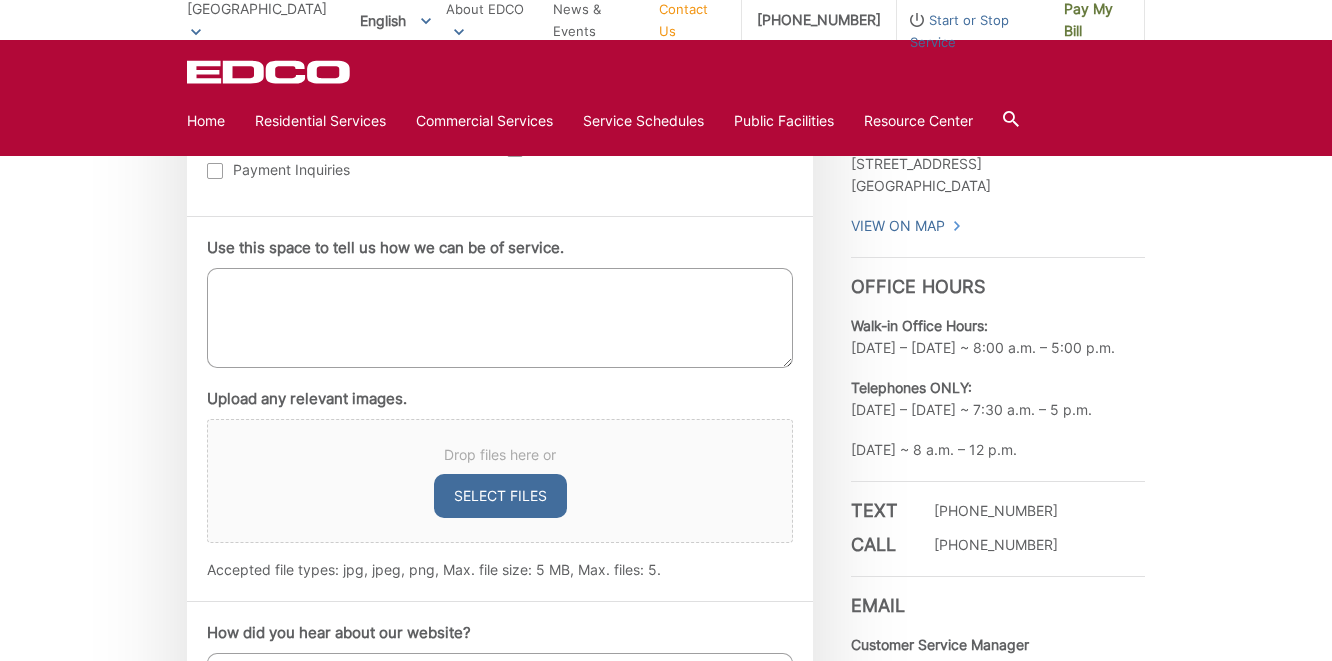 click on "Use this space to tell us how we can be of service." at bounding box center [500, 318] 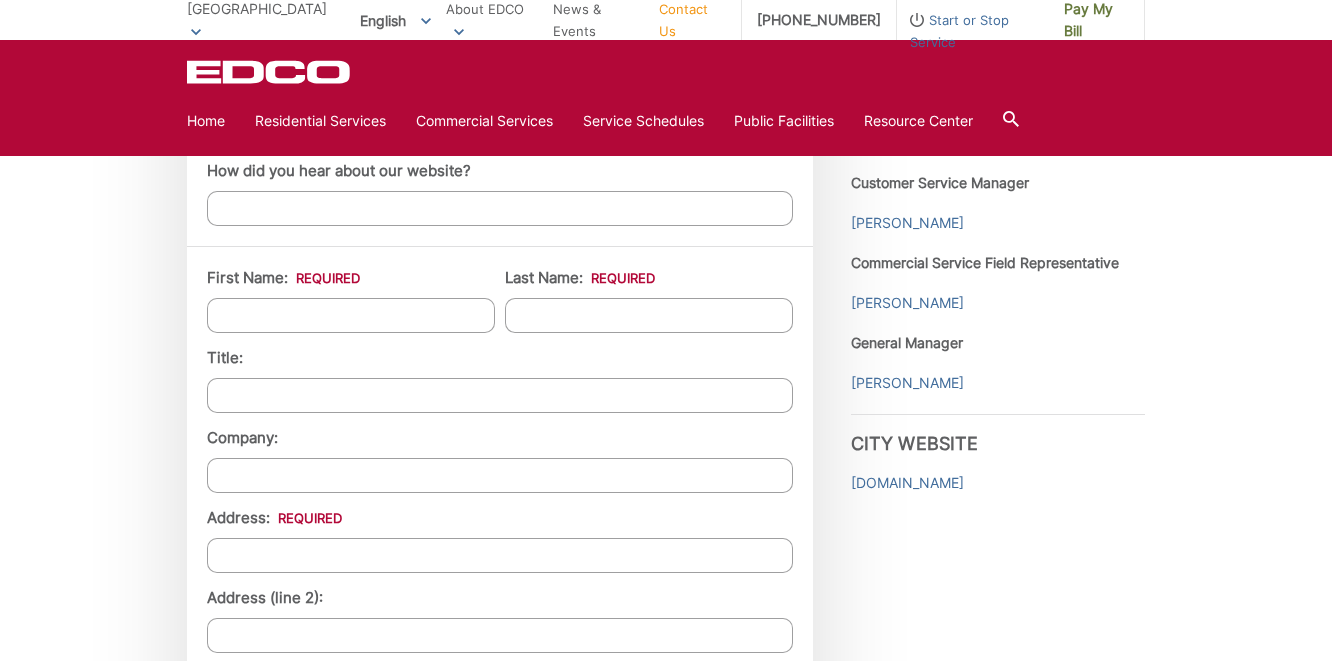 scroll, scrollTop: 1556, scrollLeft: 0, axis: vertical 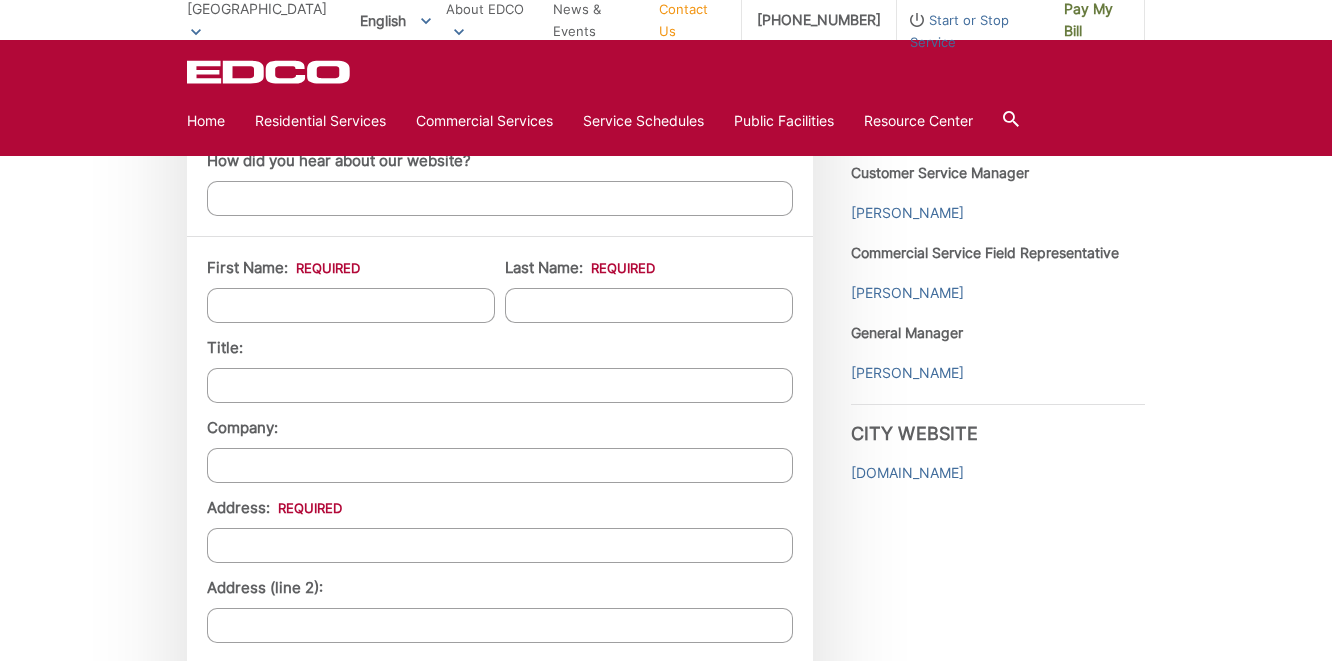 type on "1" 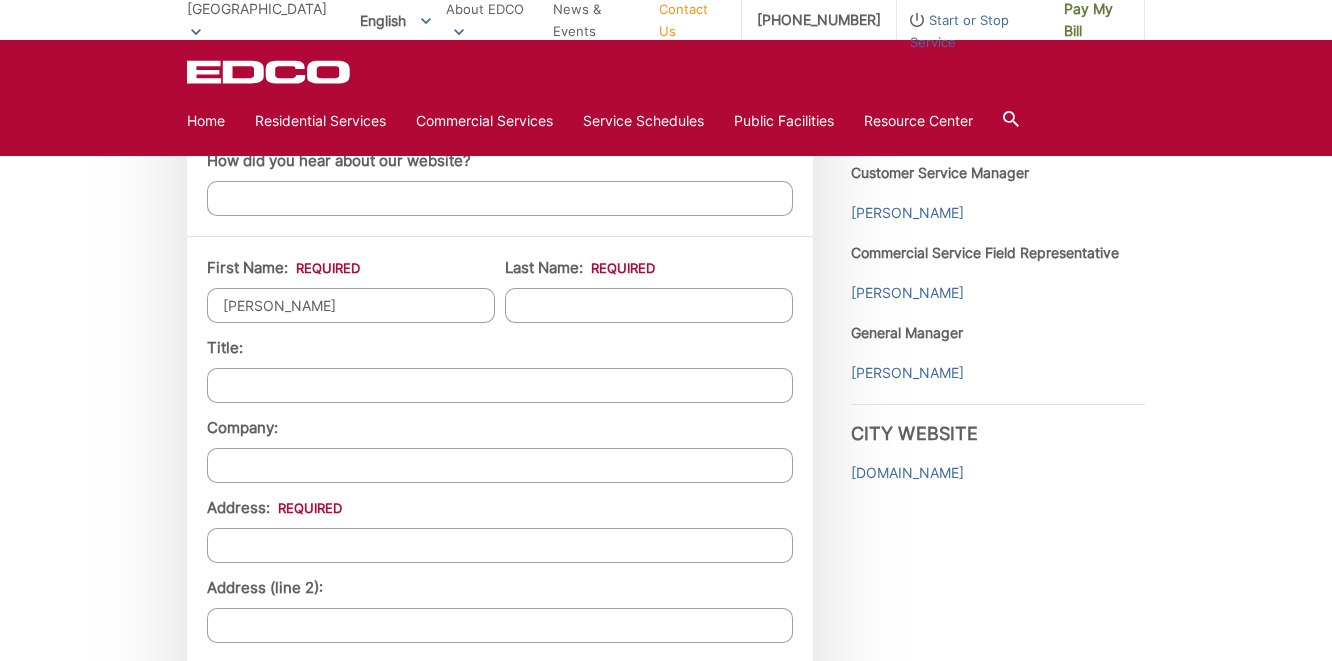 type on "[PERSON_NAME]" 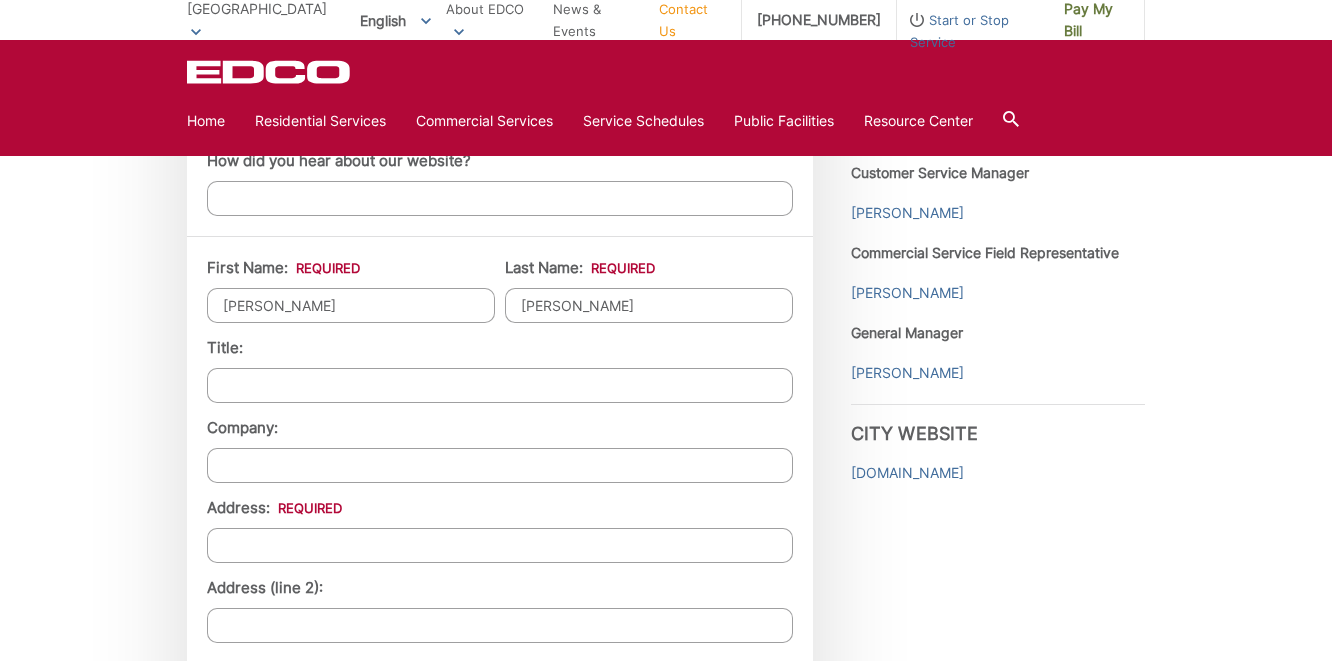 type on "[STREET_ADDRESS]" 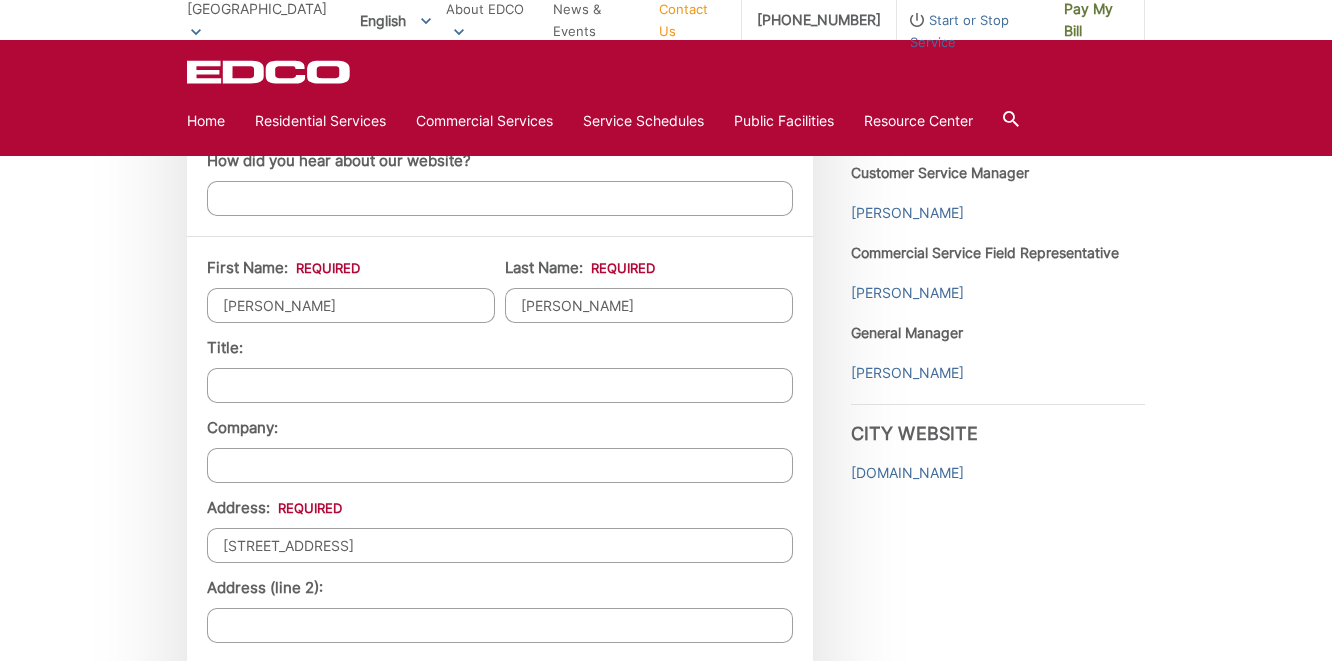 type on "[GEOGRAPHIC_DATA]" 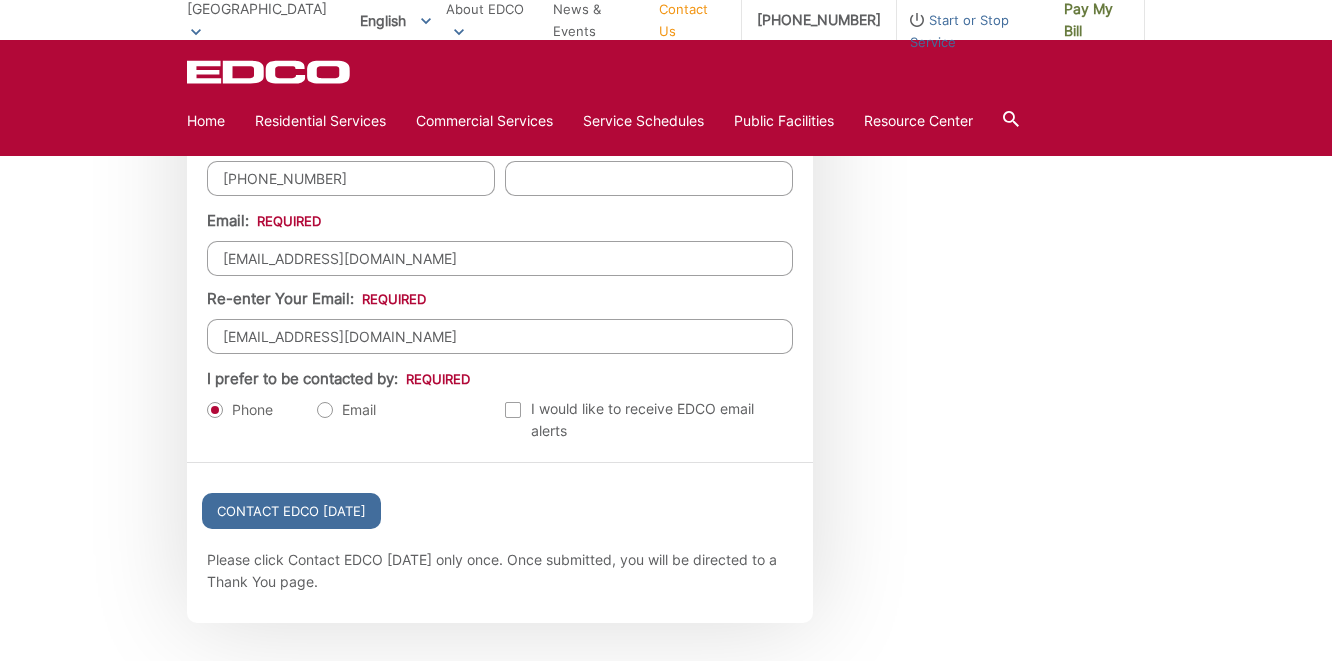 scroll, scrollTop: 2167, scrollLeft: 0, axis: vertical 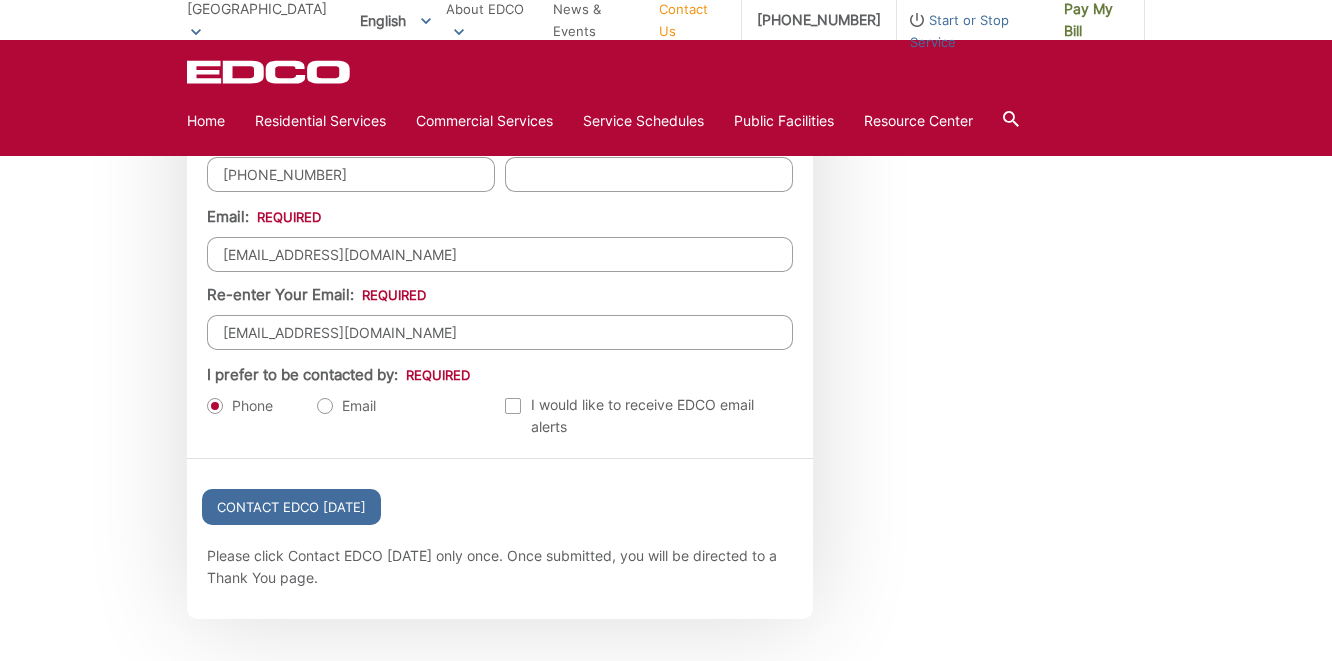 click on "Email" at bounding box center (346, 406) 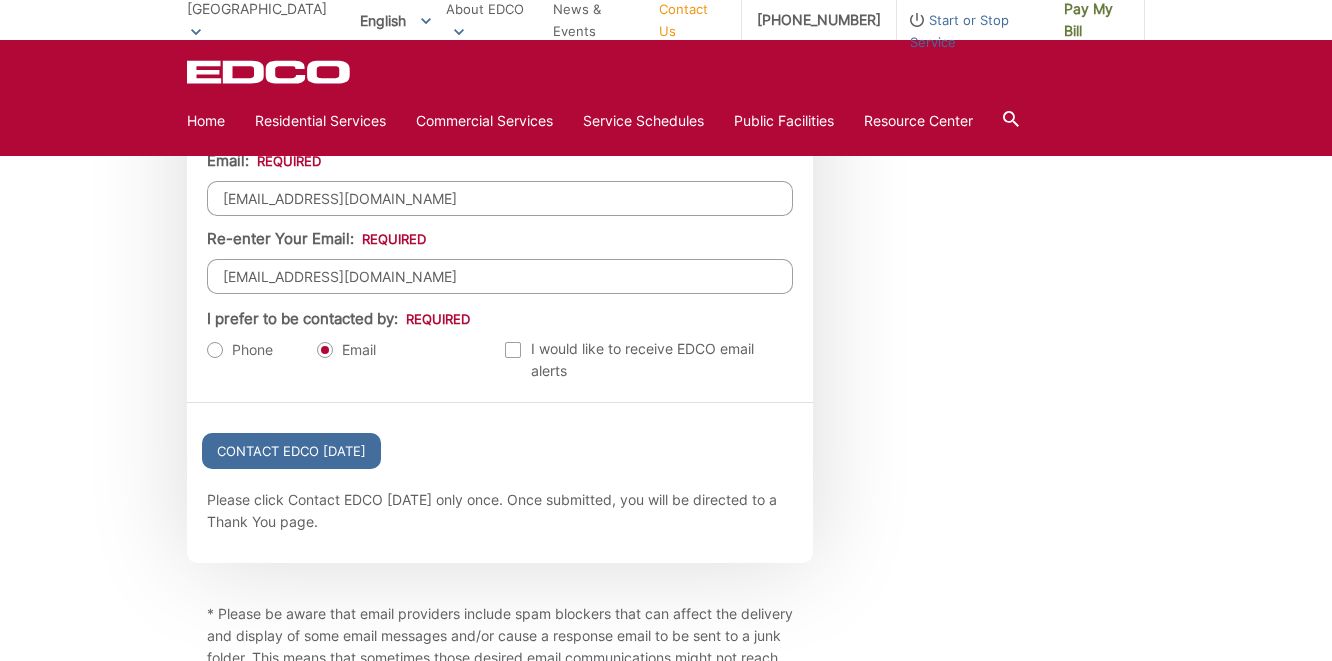 scroll, scrollTop: 2227, scrollLeft: 0, axis: vertical 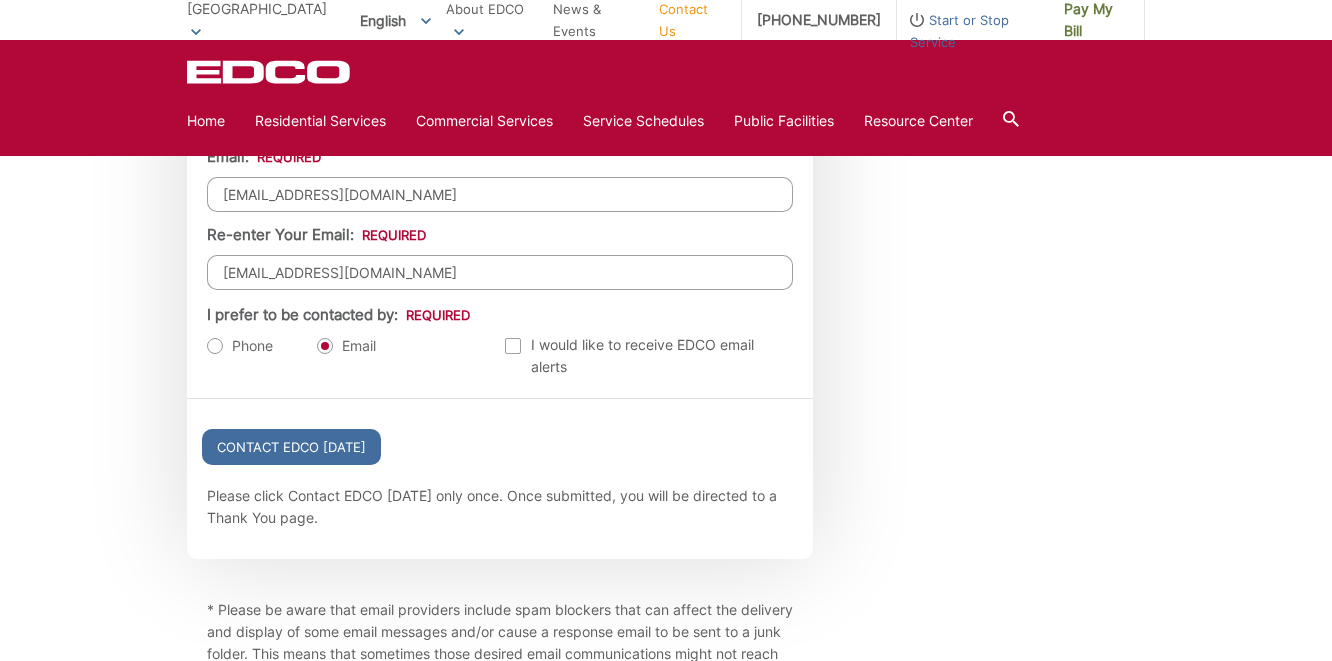click at bounding box center (513, 346) 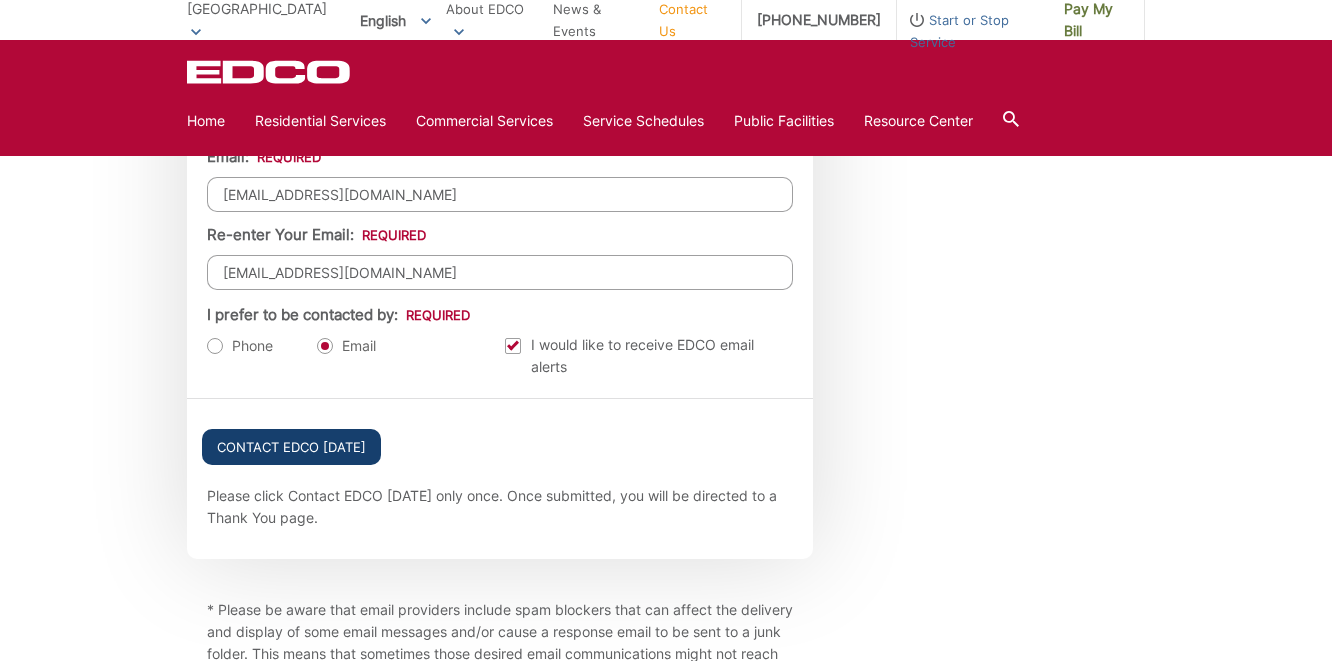 click on "Contact EDCO [DATE]" at bounding box center [291, 447] 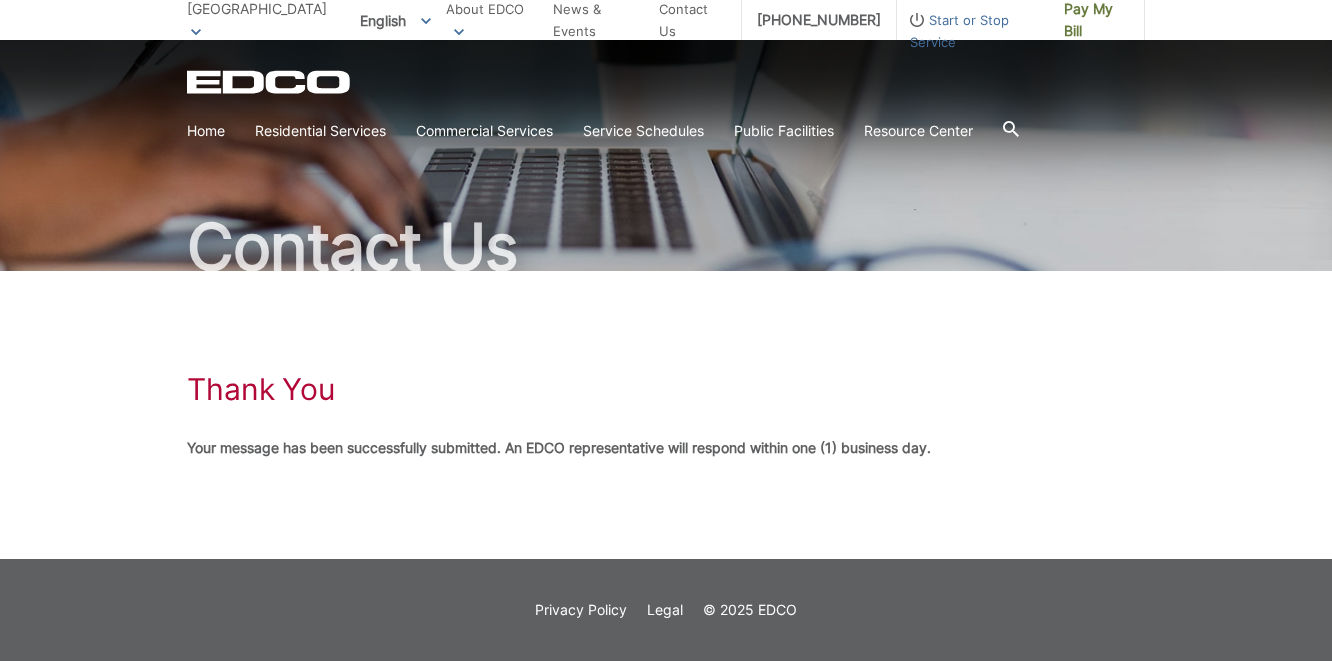 scroll, scrollTop: 0, scrollLeft: 0, axis: both 